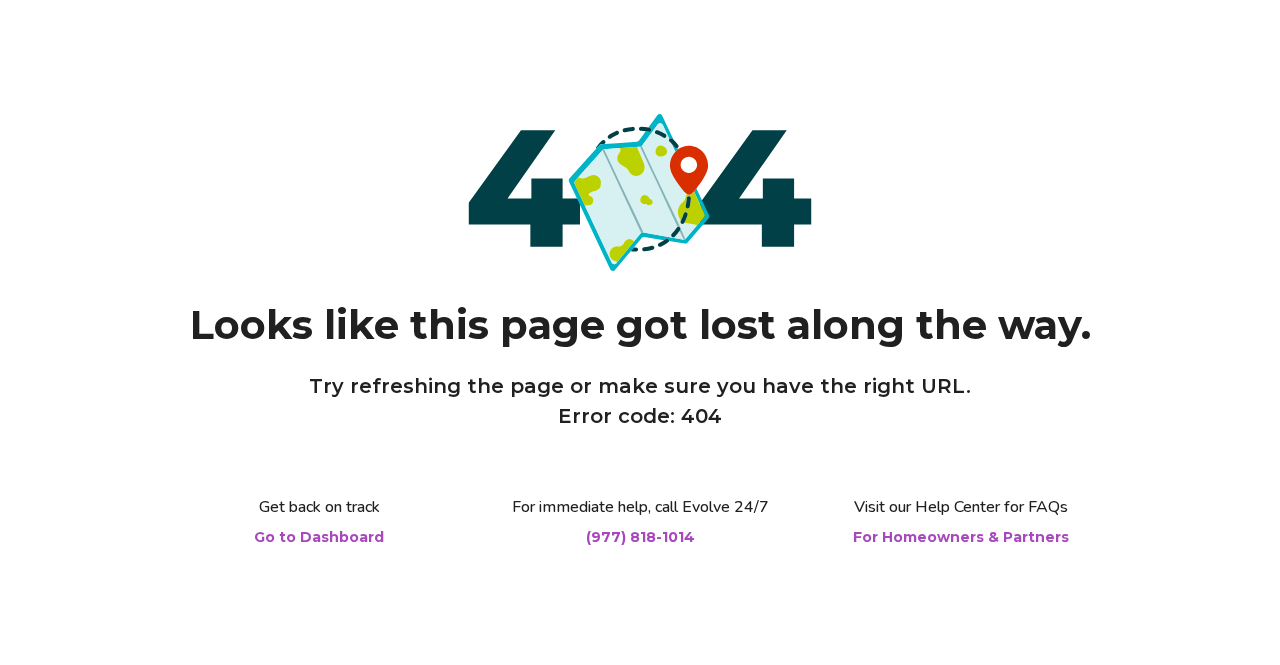 scroll, scrollTop: 0, scrollLeft: 0, axis: both 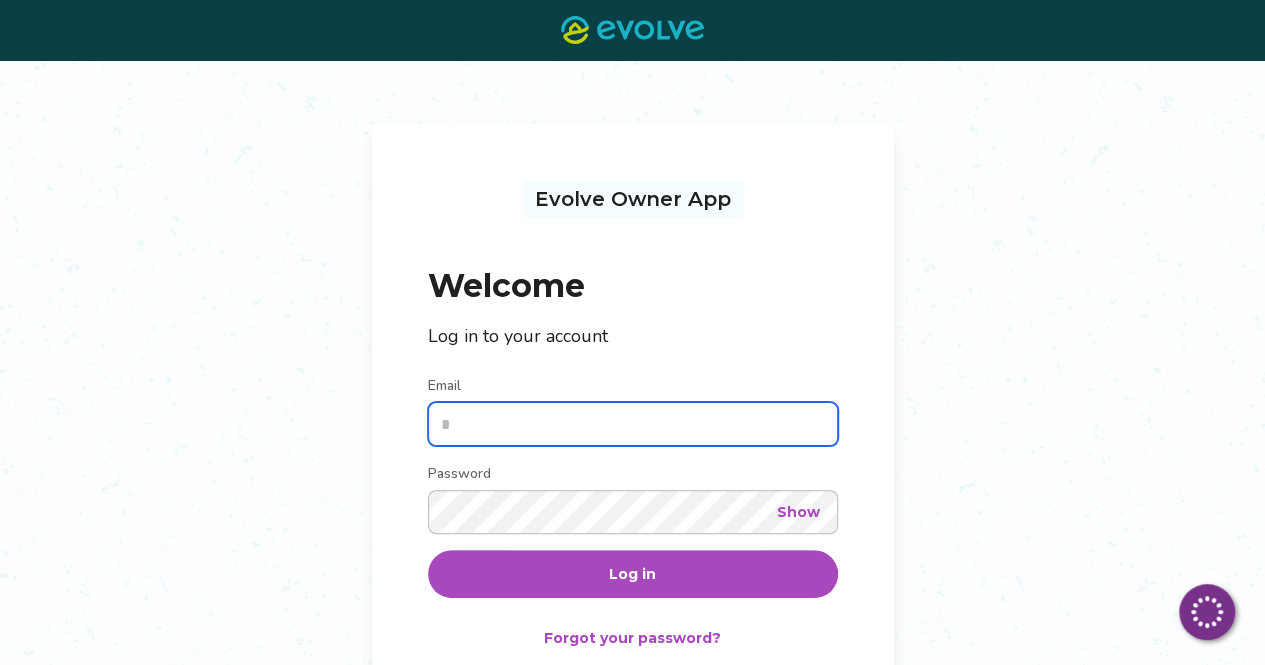 type on "**********" 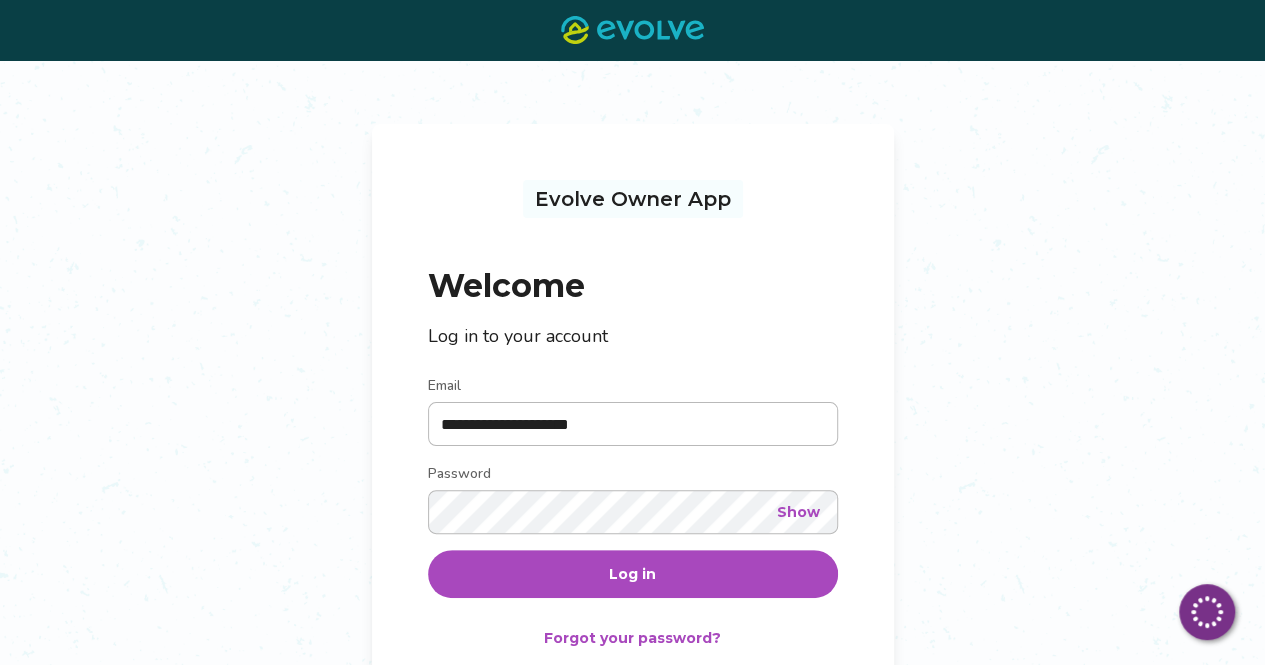click on "Log in" at bounding box center [633, 574] 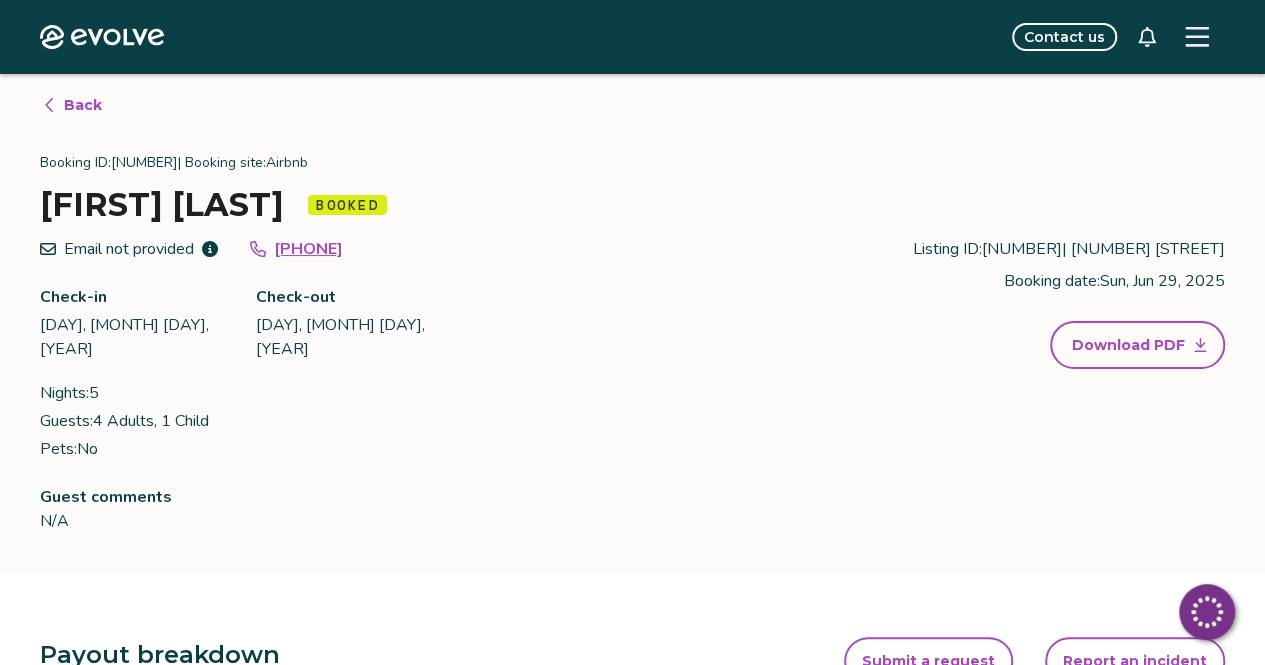 scroll, scrollTop: 4, scrollLeft: 0, axis: vertical 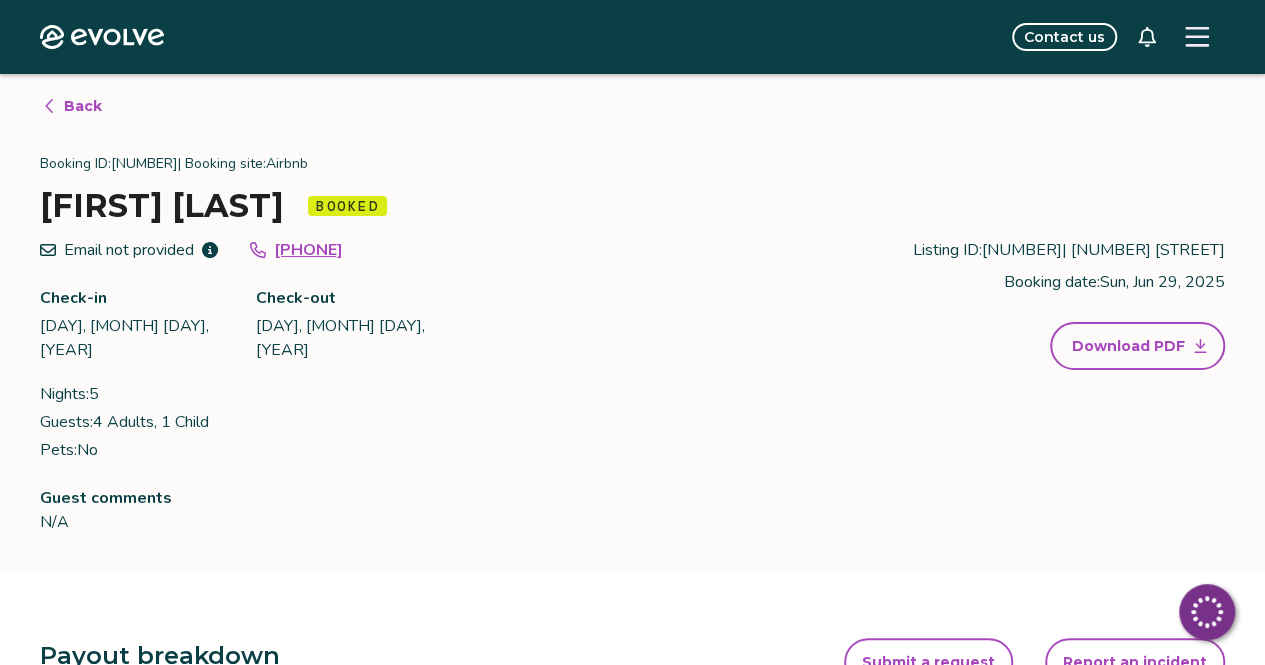 click on "Back Booking ID:  [NUMBER]  | Booking site:  Airbnb [FIRST] [LAST] Booked Email not provided [PHONE] Check-in [DAY], [MONTH] [DAY], [YEAR] Check-out [DAY], [MONTH] [DAY], [YEAR] Nights:  5 Guests:  4 Adults, 1 Child Pets:  No Listing ID:  [NUMBER]  |   [NUMBER] [STREET] Booking date:  [DAY], [MONTH] [DAY], [YEAR] Download PDF Guest comments N/A" at bounding box center (632, 322) 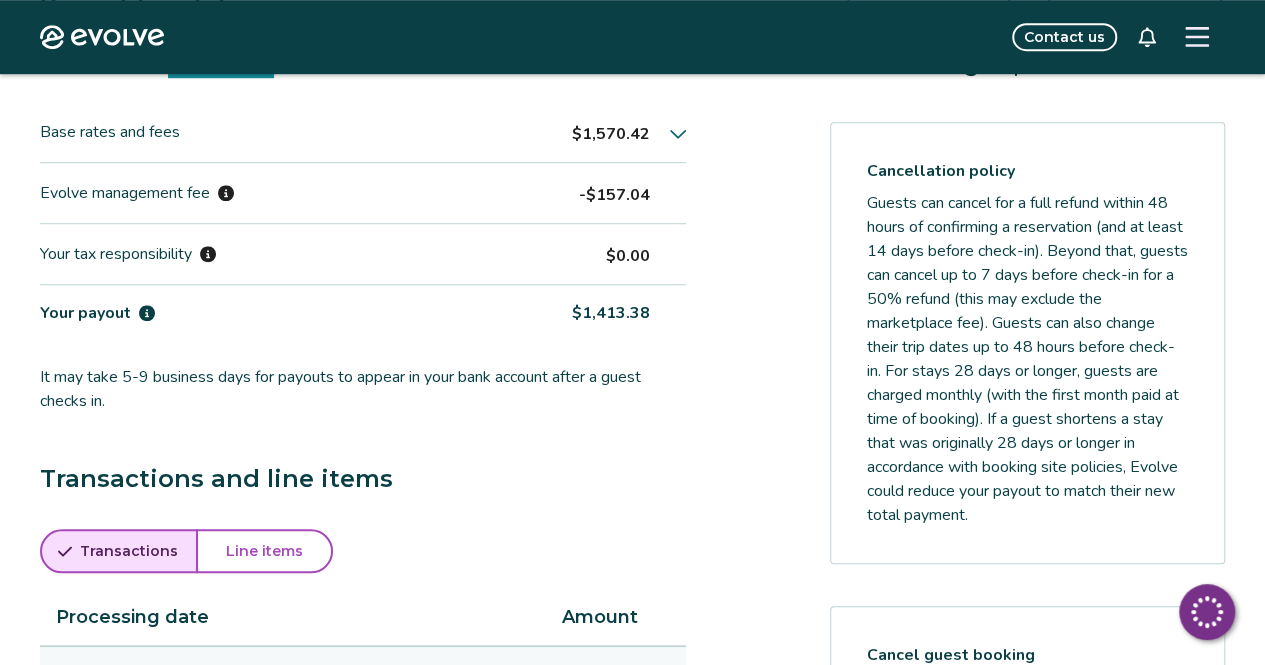 click on "Guests can cancel for a full refund within 48 hours of confirming a reservation (and at least 14 days before check-in). Beyond that, guests can cancel up to 7 days before check-in for a 50% refund (this may exclude the marketplace fee). Guests can also change their trip dates up to 48 hours before check-in.
For stays 28 days or longer, guests are charged monthly (with the first month paid at time of booking). If a guest shortens a stay that was originally 28 days or longer in accordance with booking site policies, Evolve could reduce your payout to match their new total payment." at bounding box center (1027, 359) 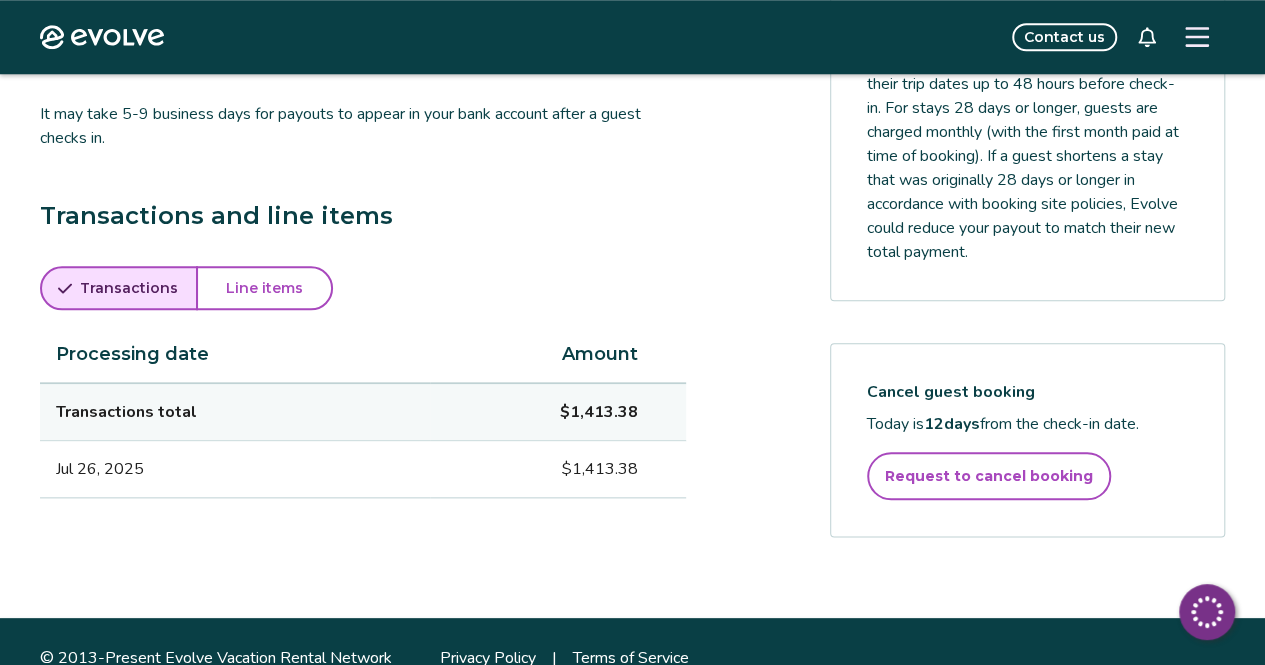 scroll, scrollTop: 923, scrollLeft: 0, axis: vertical 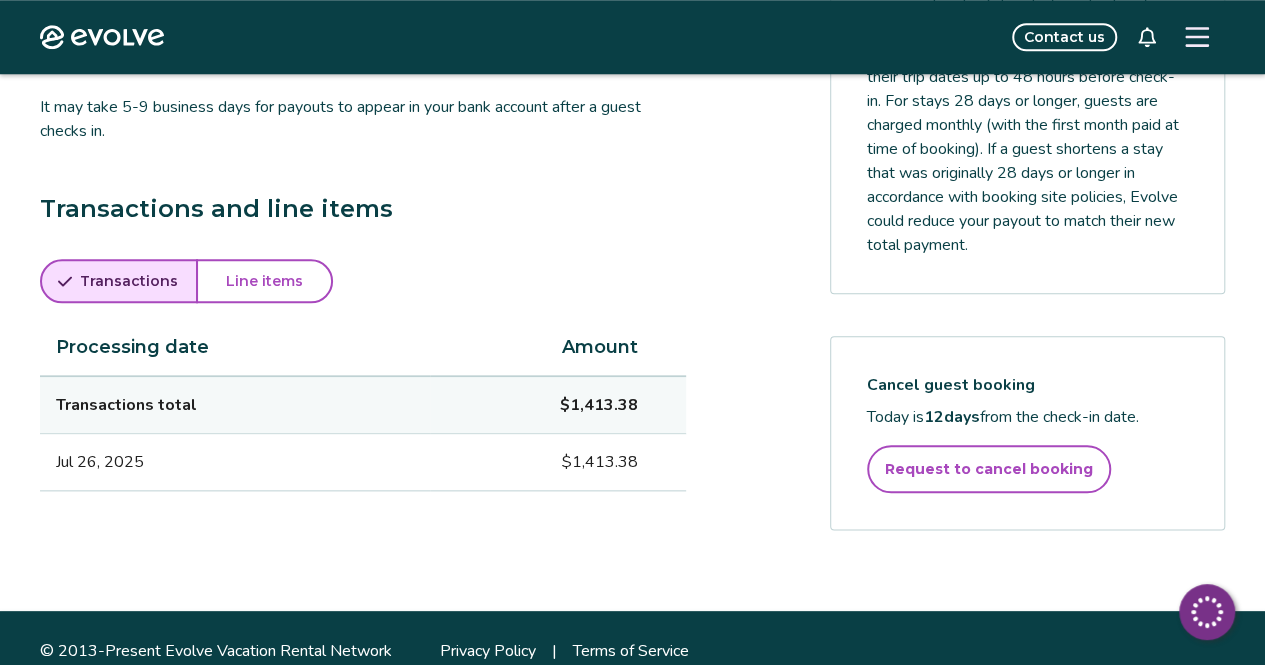click on "Cancel guest booking Today is  12  days  from the check-in date. Request to cancel booking" at bounding box center [1027, 433] 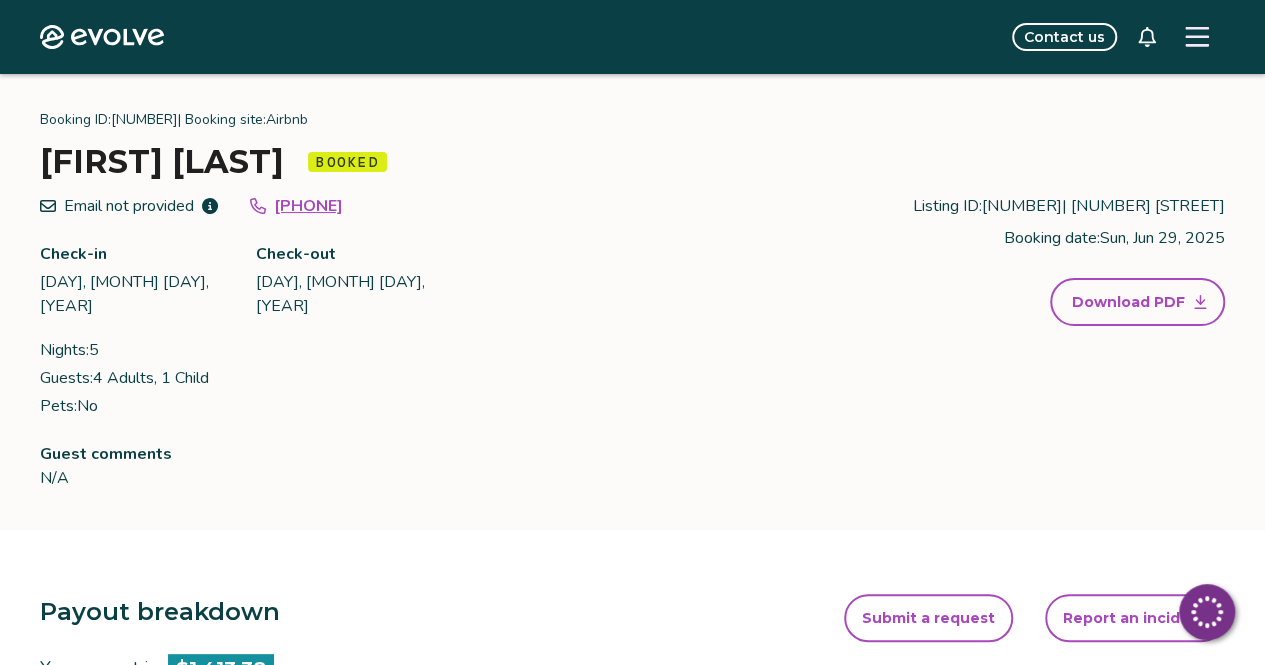 scroll, scrollTop: 0, scrollLeft: 0, axis: both 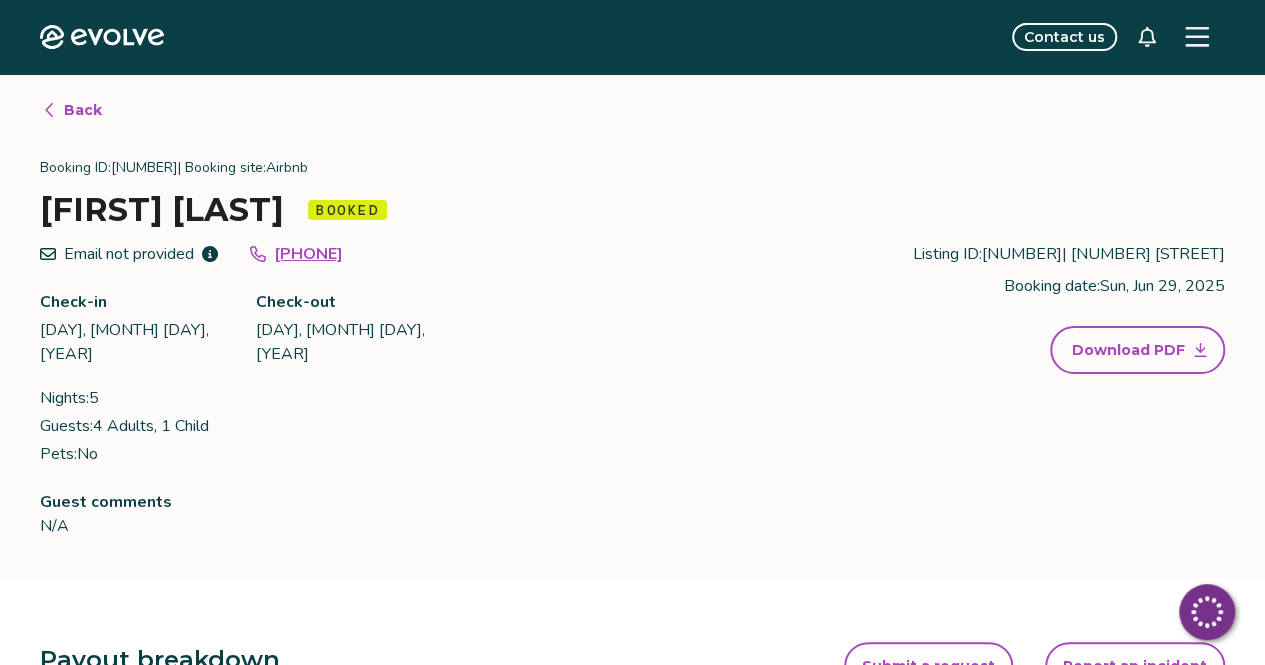 click on "Back" at bounding box center (83, 110) 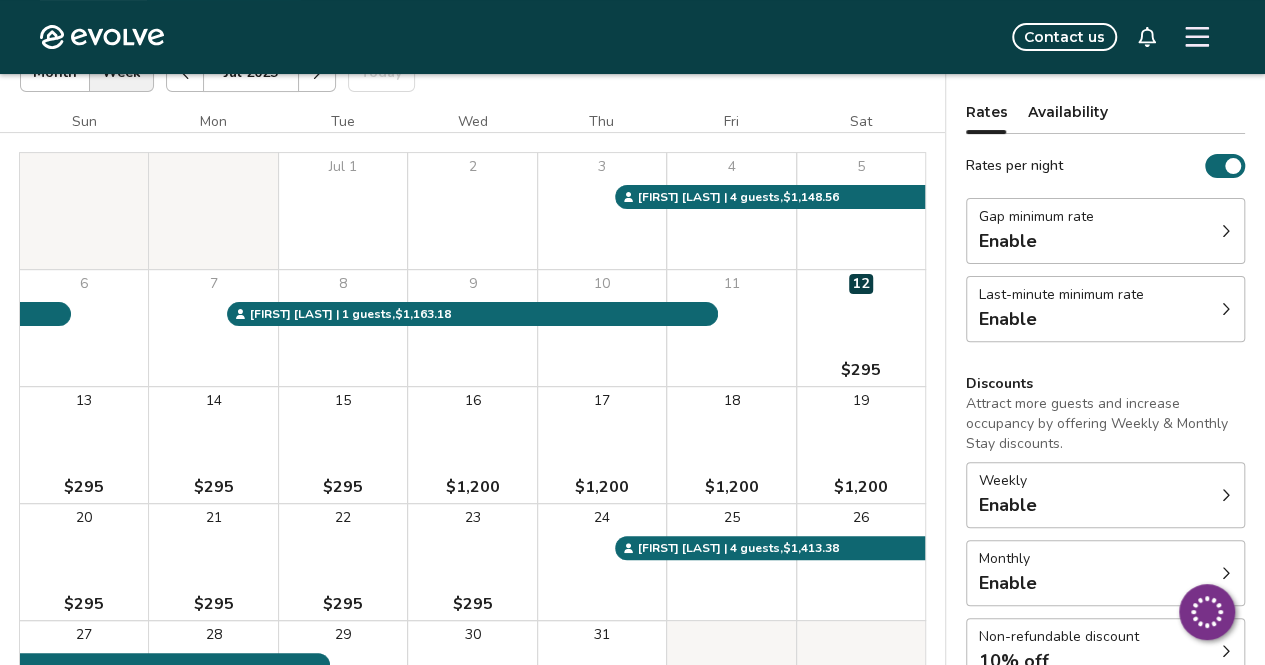 scroll, scrollTop: 143, scrollLeft: 0, axis: vertical 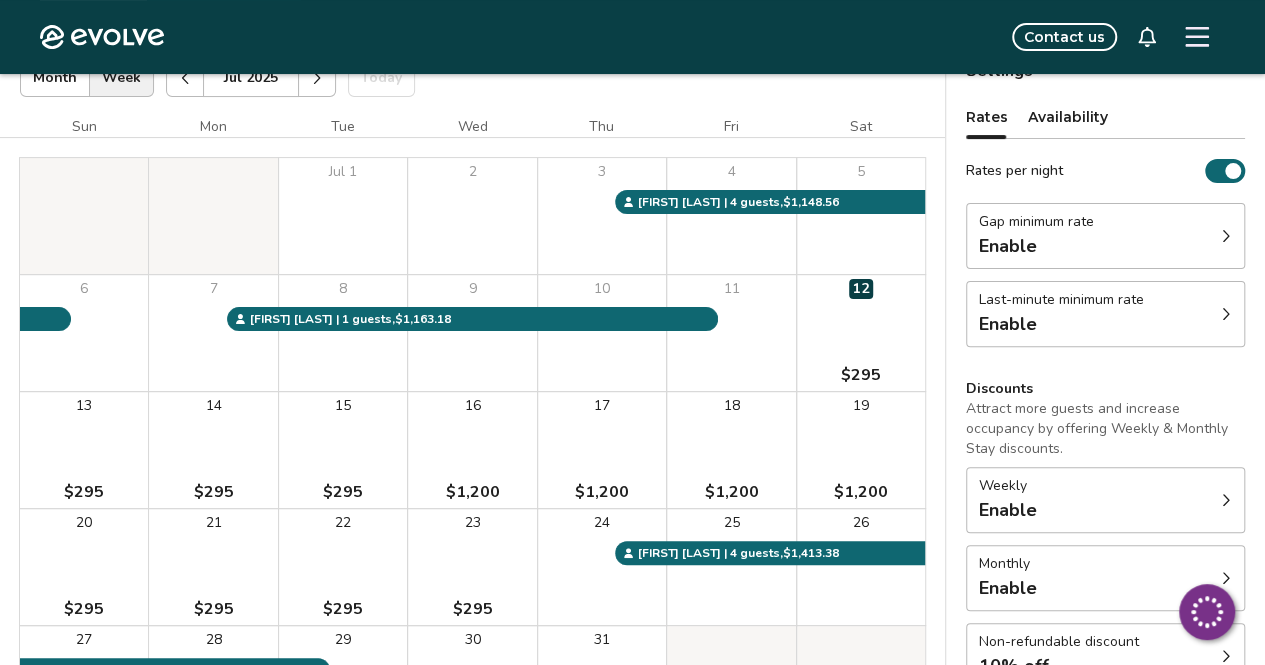 click on "19 $1,200" at bounding box center [861, 450] 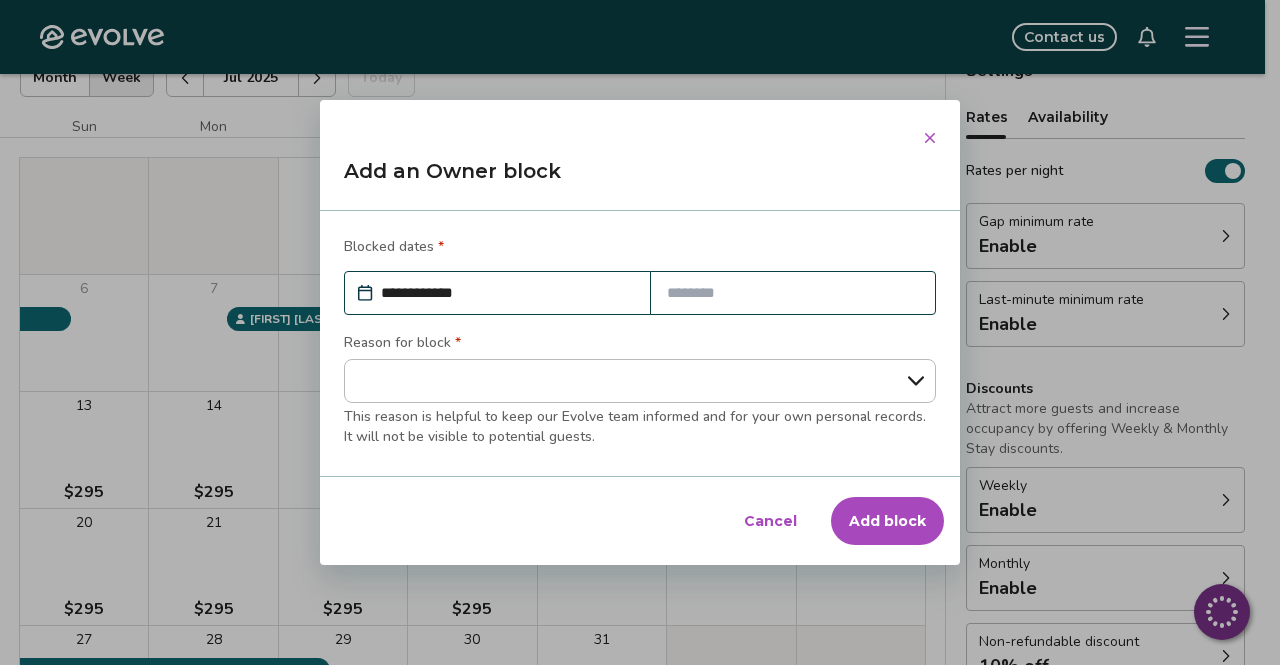 click 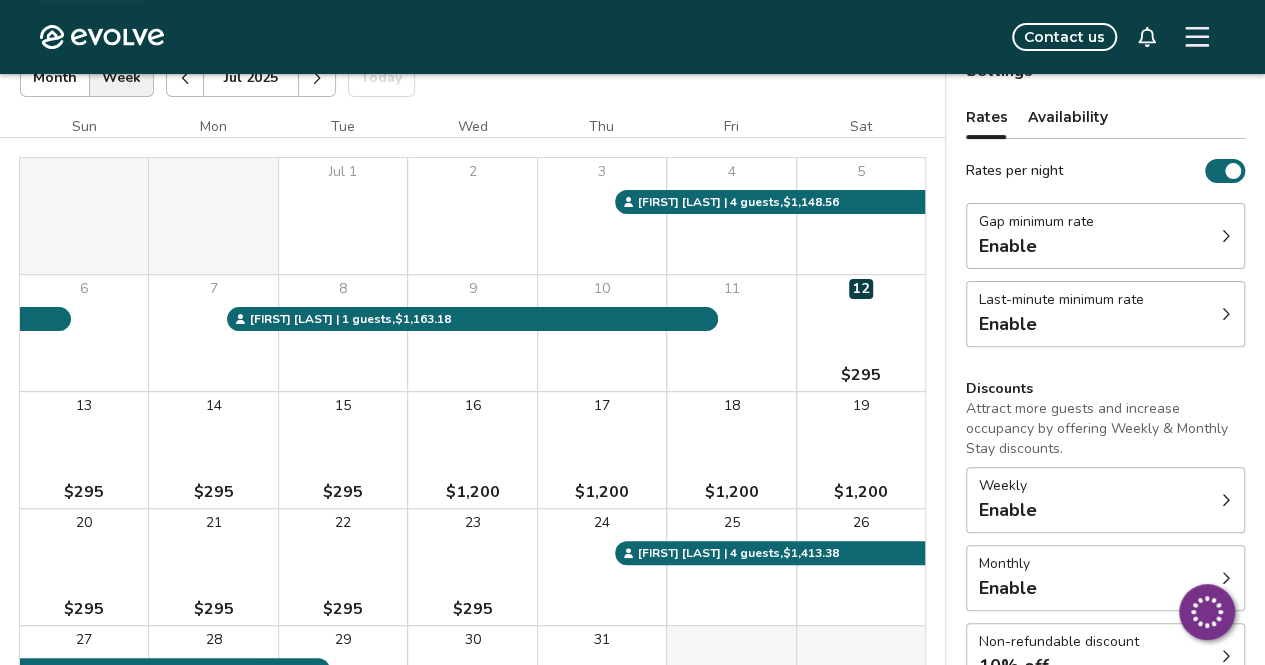 click on "Availability" at bounding box center [1068, 117] 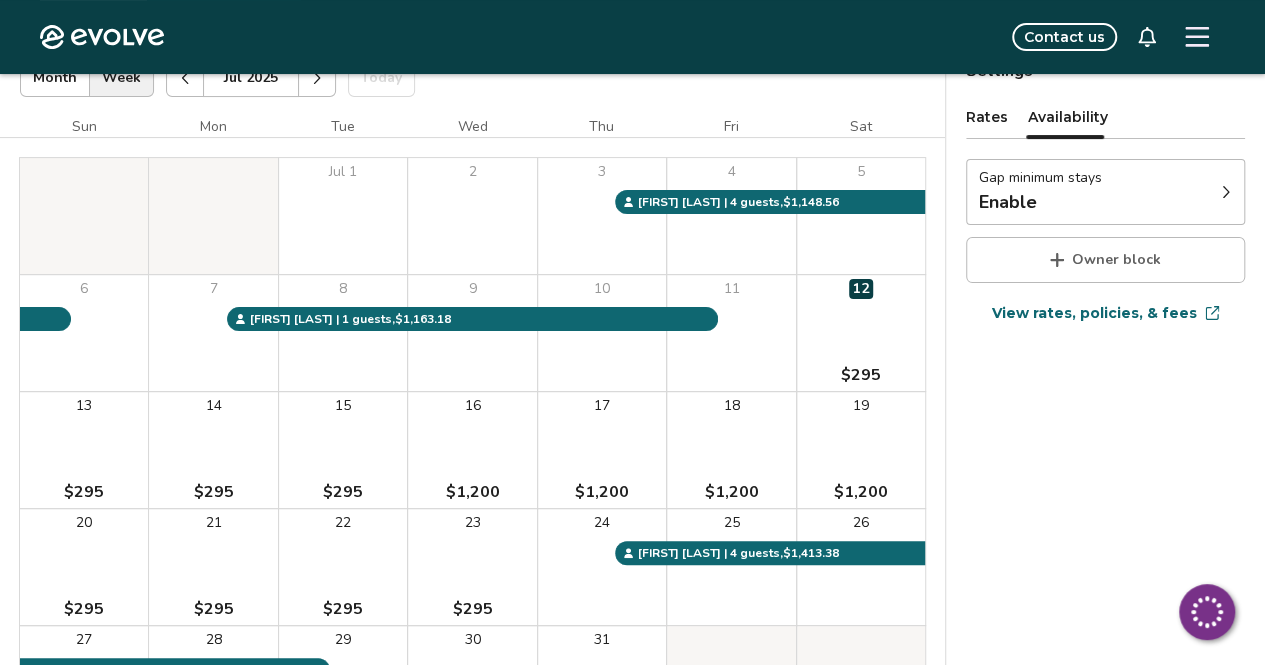 scroll, scrollTop: 9, scrollLeft: 0, axis: vertical 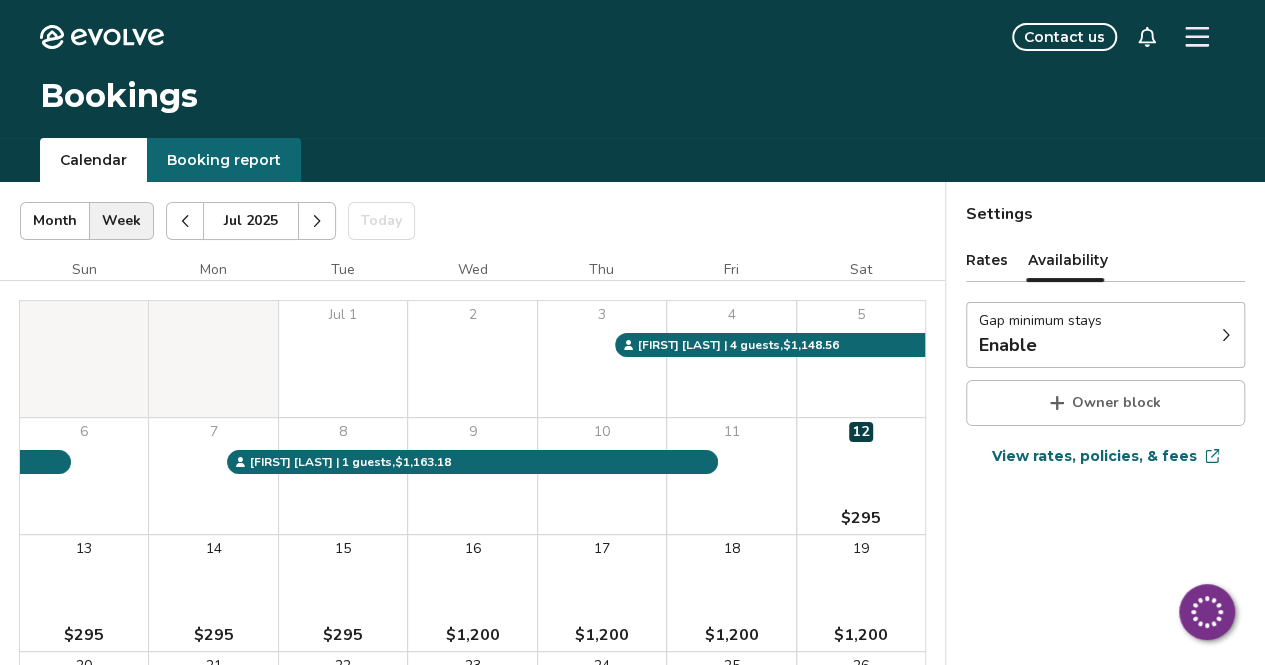 click 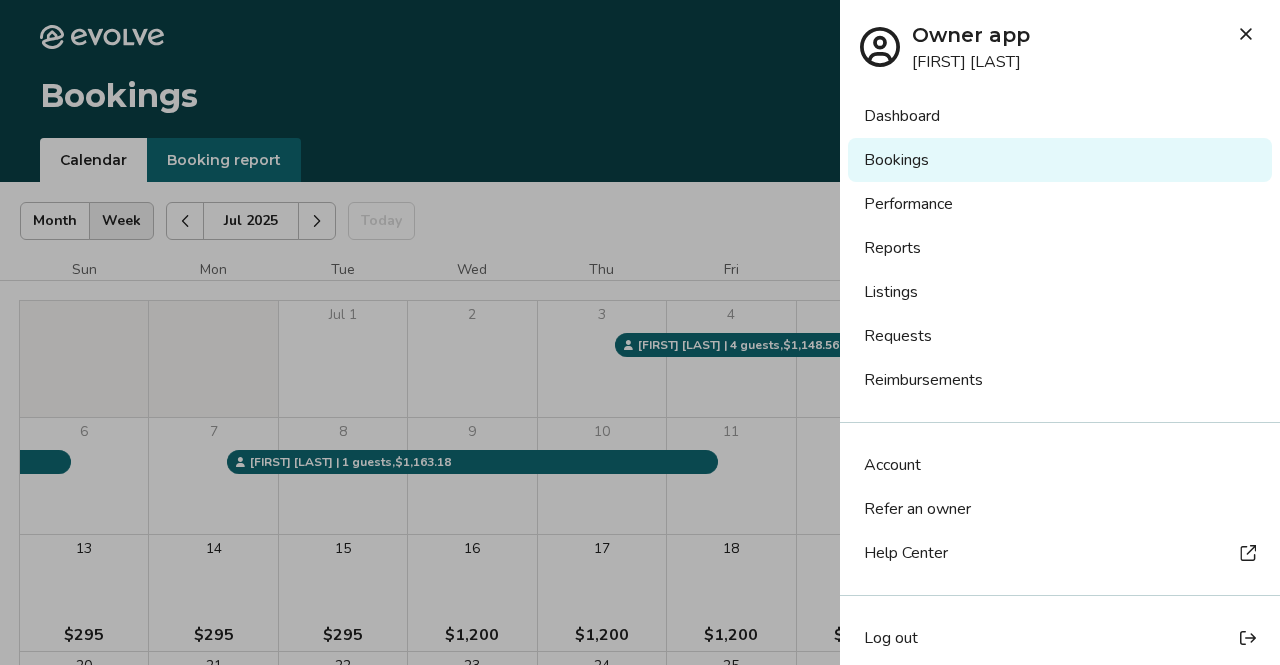 click on "Reports" at bounding box center (1060, 248) 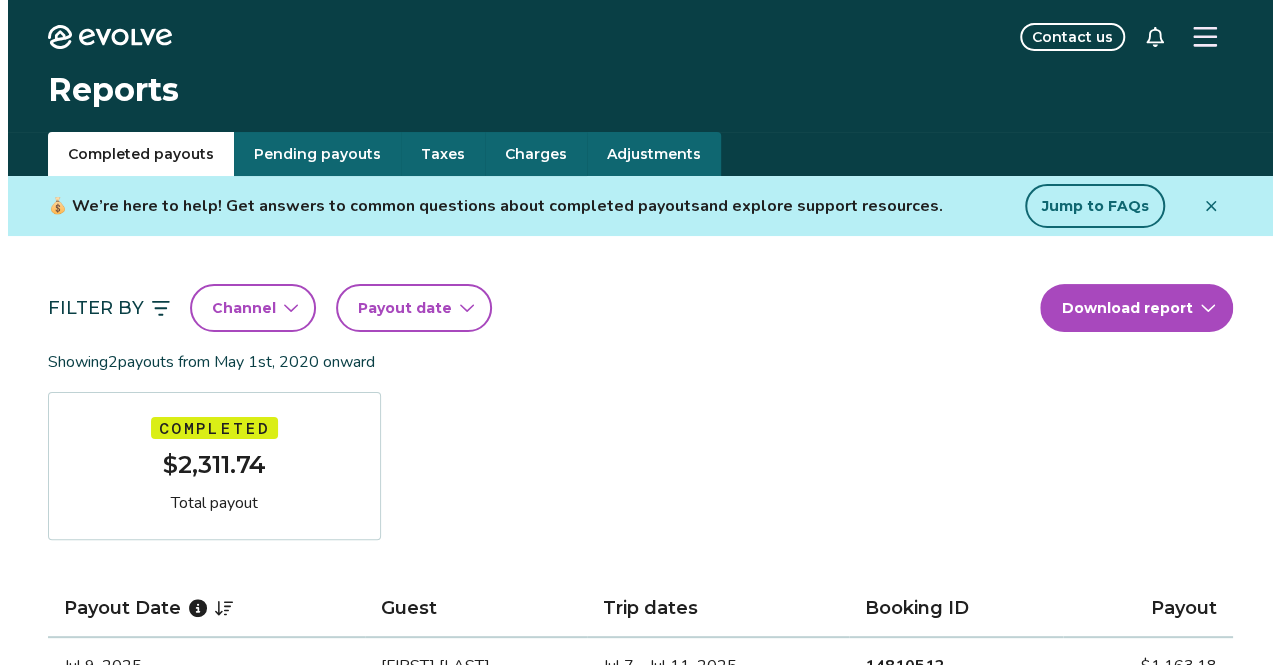 scroll, scrollTop: 0, scrollLeft: 0, axis: both 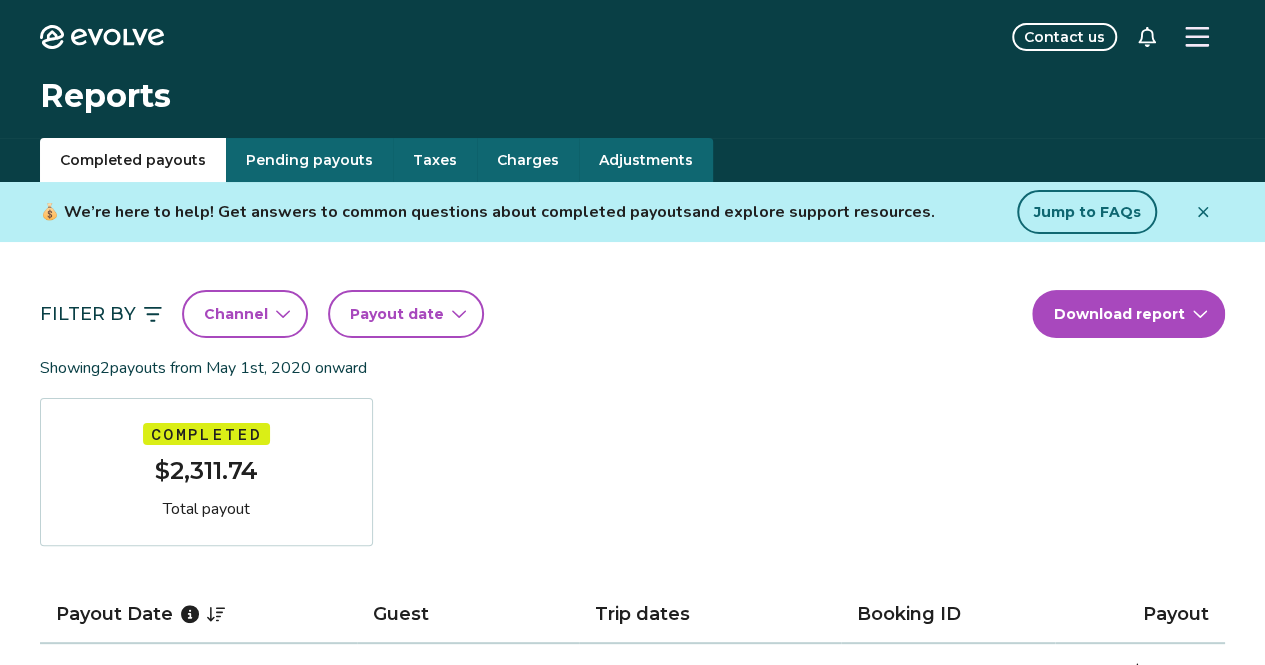 click 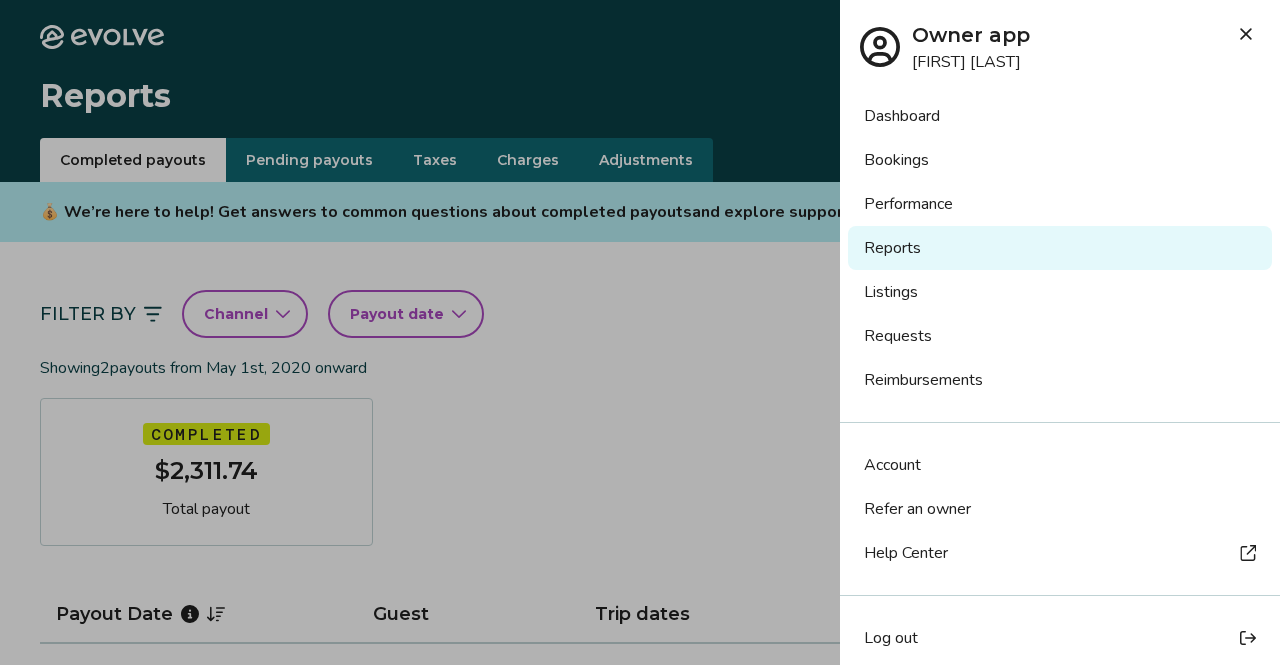 click on "Dashboard" at bounding box center (1060, 116) 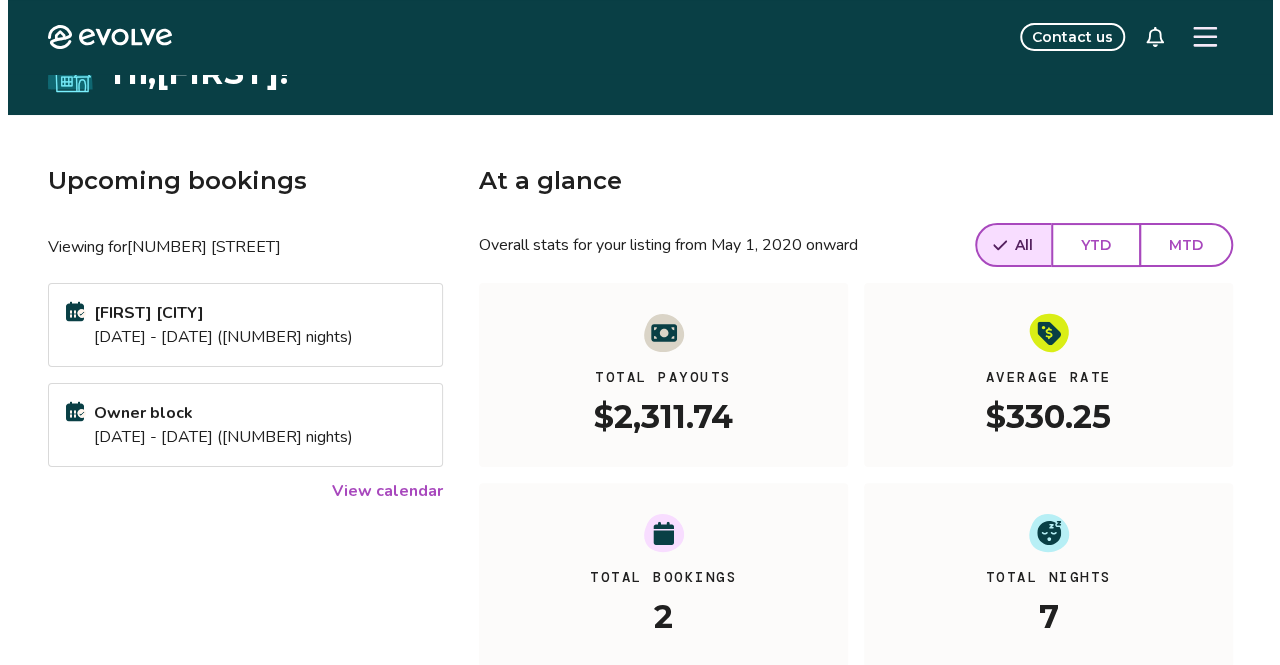 scroll, scrollTop: 0, scrollLeft: 0, axis: both 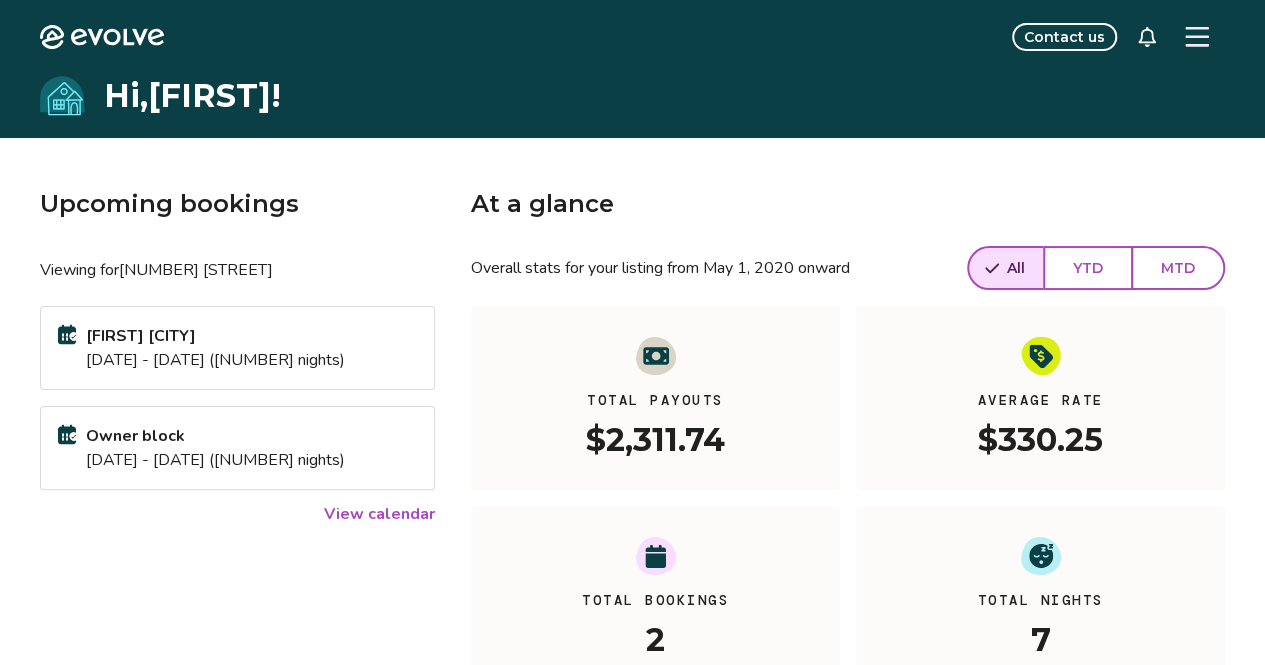 click 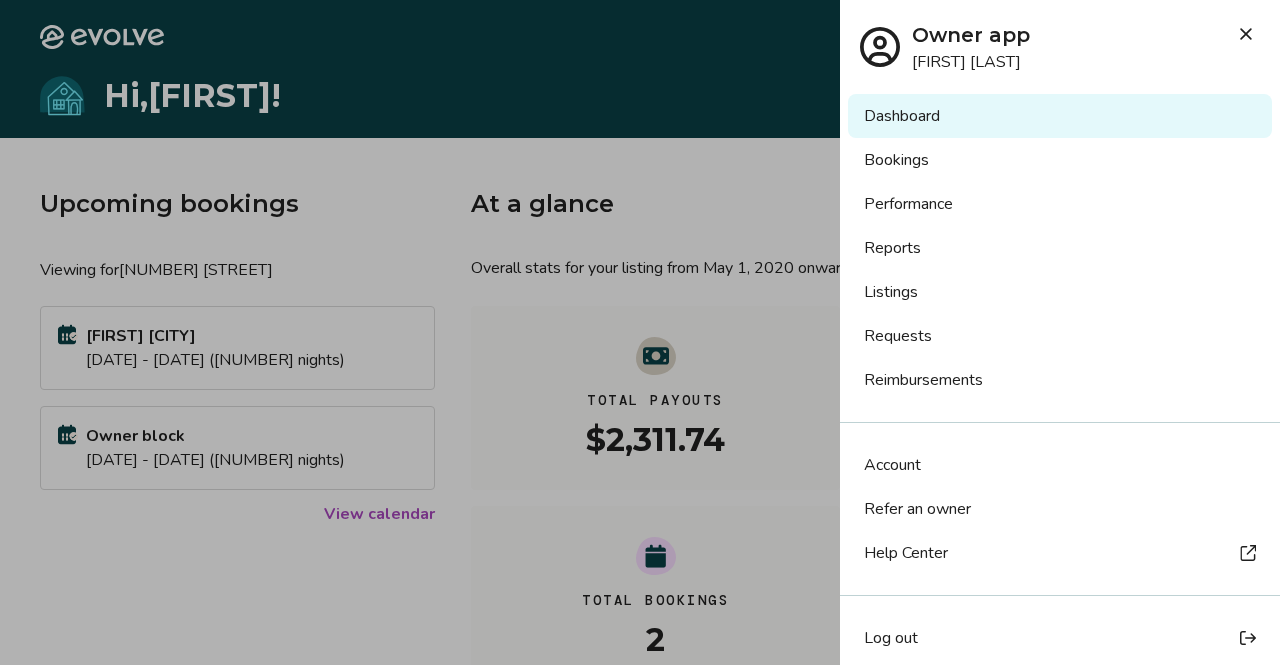 click on "Listings" at bounding box center [1060, 292] 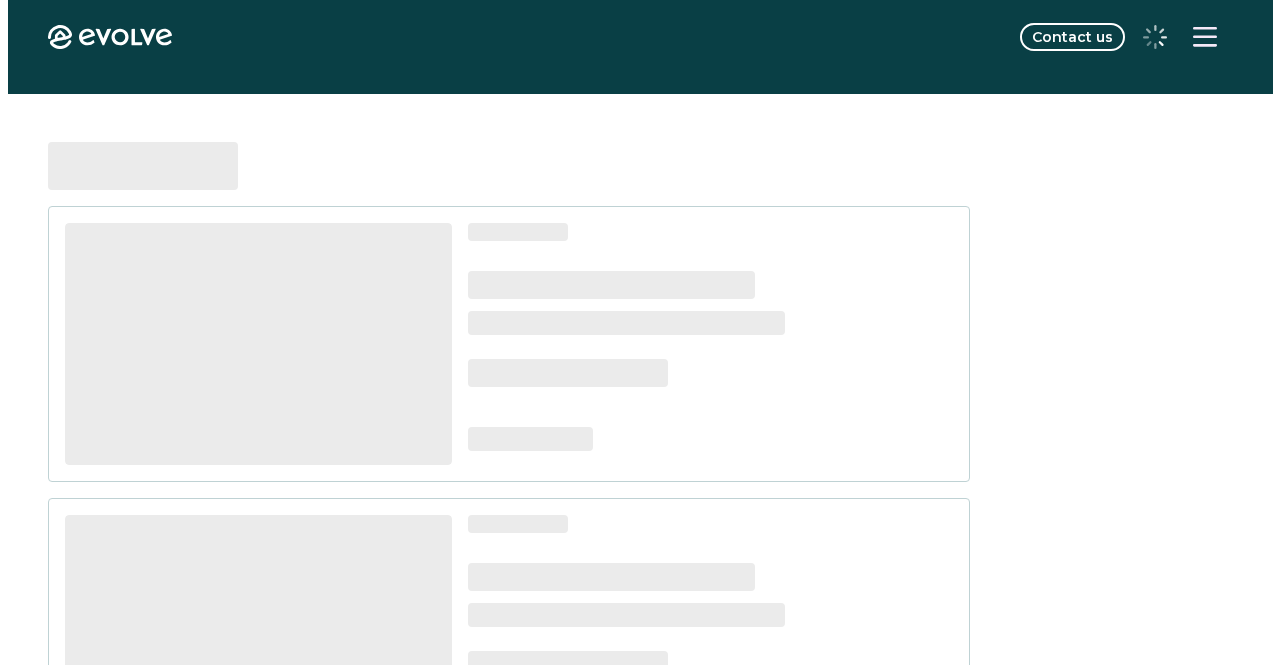 scroll, scrollTop: 0, scrollLeft: 0, axis: both 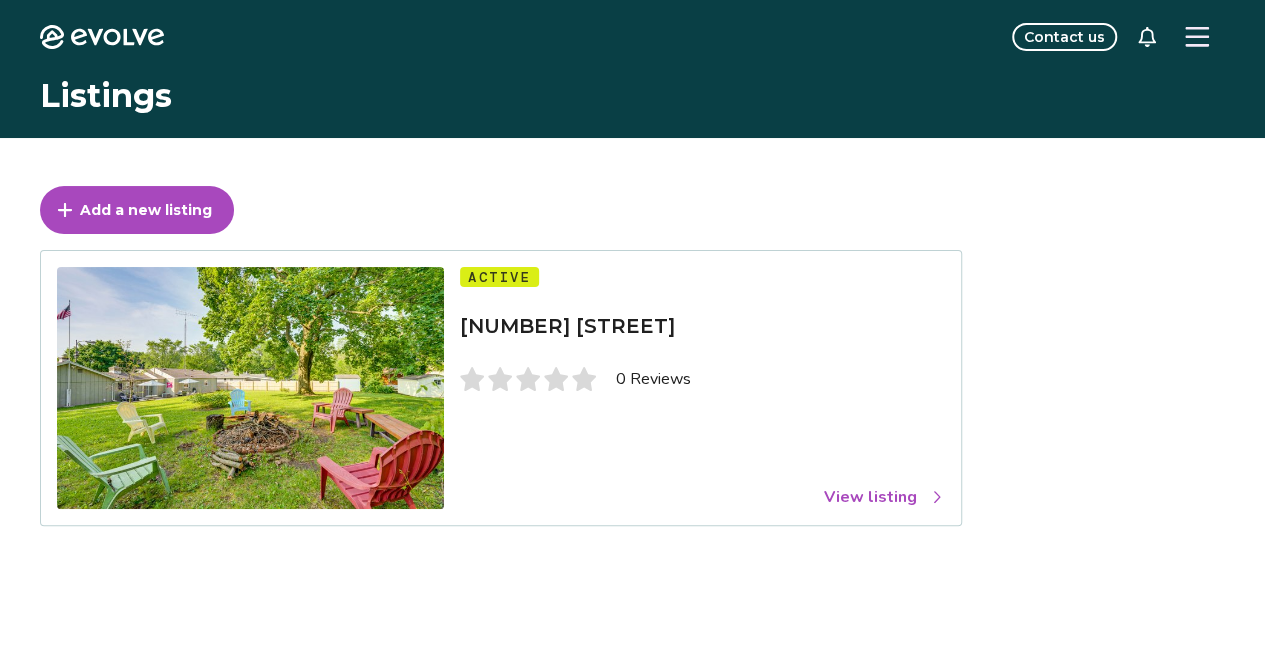 click on "View listing" at bounding box center [884, 497] 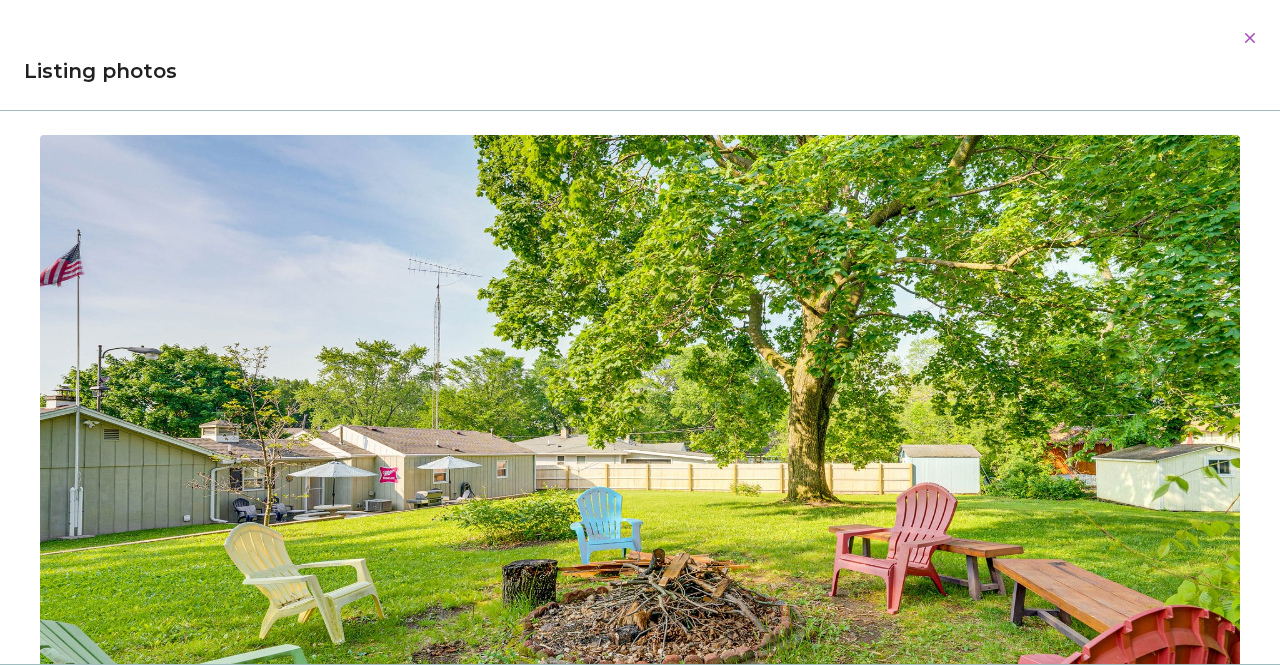 click on "Evolve Contact us Listings Listing ID:  [NUMBER] Add a property name Edit property name [NUMBER] [STREET] [CITY], [STATE], [POSTAL_CODE], [COUNTRY] Overview Reviews Amenities Rates, policies, & fees Licenses View all photos Overview Submit a request Add owner block Reviews There are no ratings for this listing Bedrooms 3 Bathrooms 1 Maximum occupancy 6 Property type Cottage Complex name N/A Unit size 964 View your listing on our partner sites Viewing your listing repeatedly may negatively affect your search ranking and performance. Contacts Please be aware that only contacts designated as Guest Contacts will be shared with the guests. Full Service [NAME]   [LAST_NAME] [EMAIL]   [PHONE] Property Owner Hedy   [LAST_NAME] [EMAIL]   [PHONE] Property Owner John   [LAST_NAME] [EMAIL]   [PHONE] Information for your guests Pre-stay information Pre-stay Property description Property address [NUMBER] [STREET], [CITY], [STATE], [POSTAL_CODE], [COUNTRY] Guest contact House rules |" at bounding box center [632, 1700] 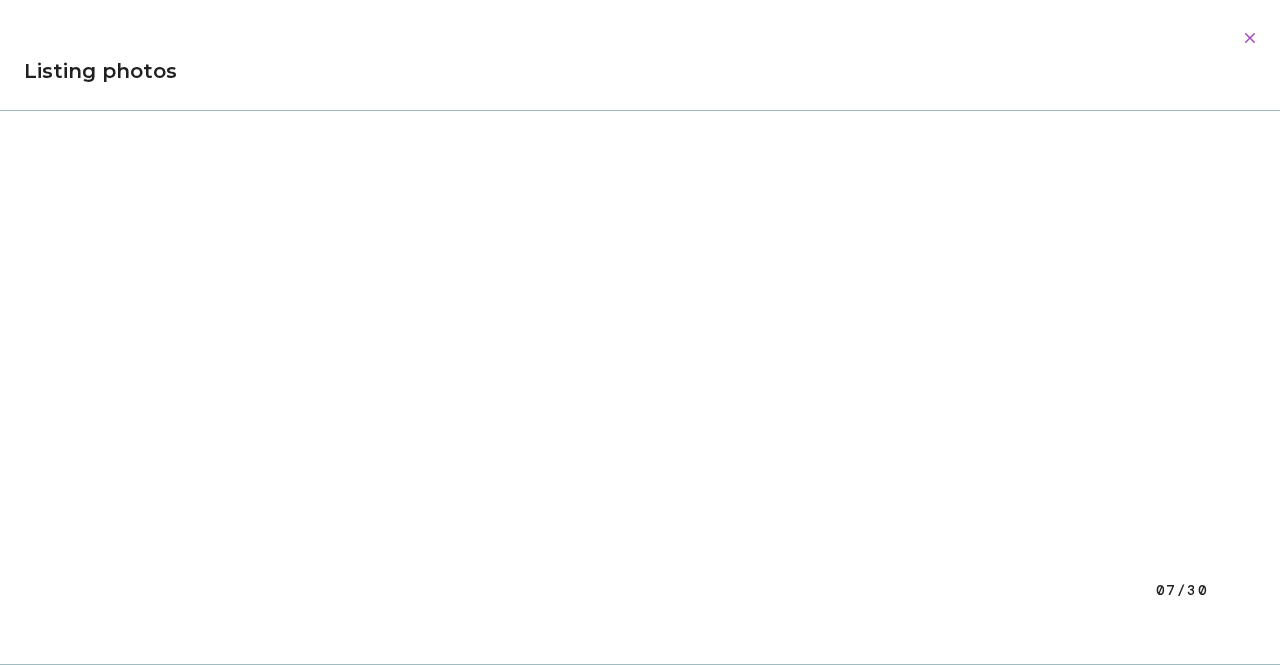 scroll, scrollTop: 4495, scrollLeft: 0, axis: vertical 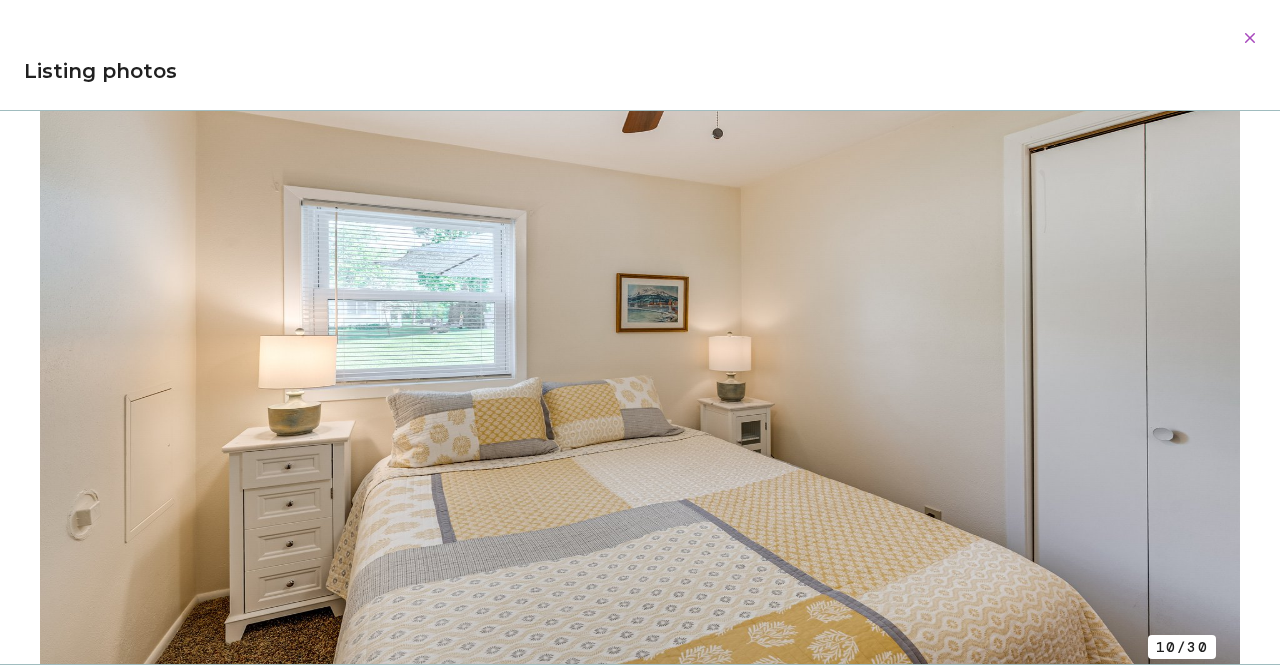 click at bounding box center (640, 334) 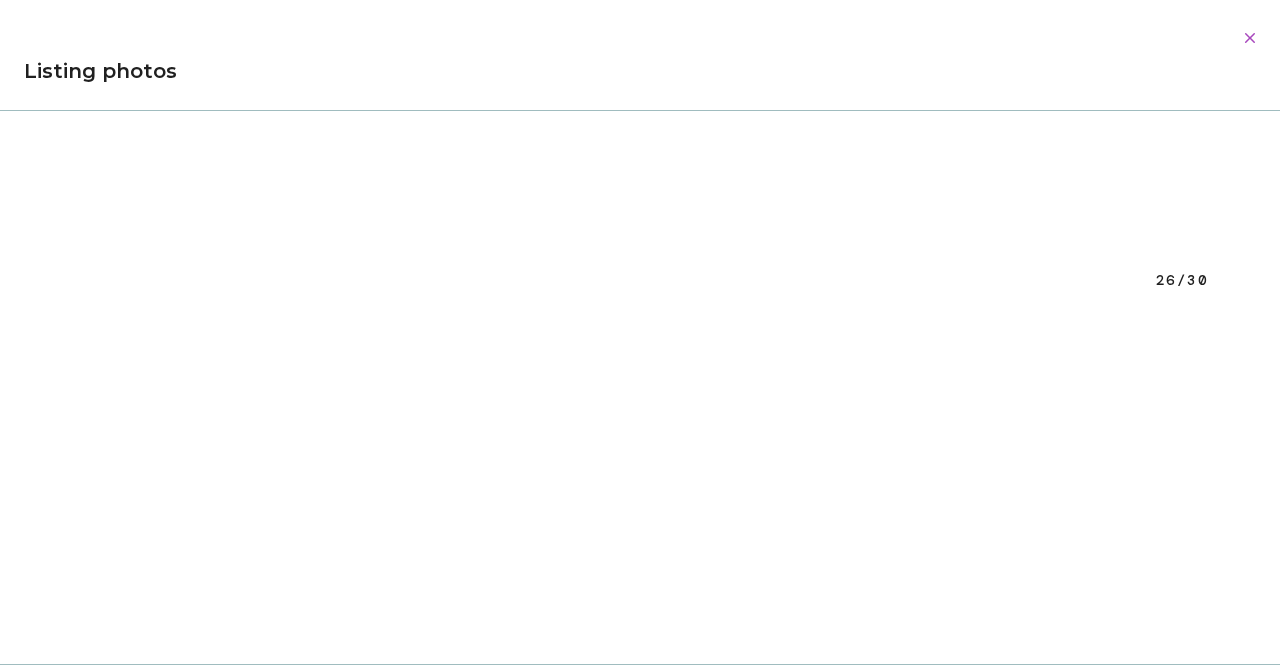 scroll, scrollTop: 18358, scrollLeft: 0, axis: vertical 